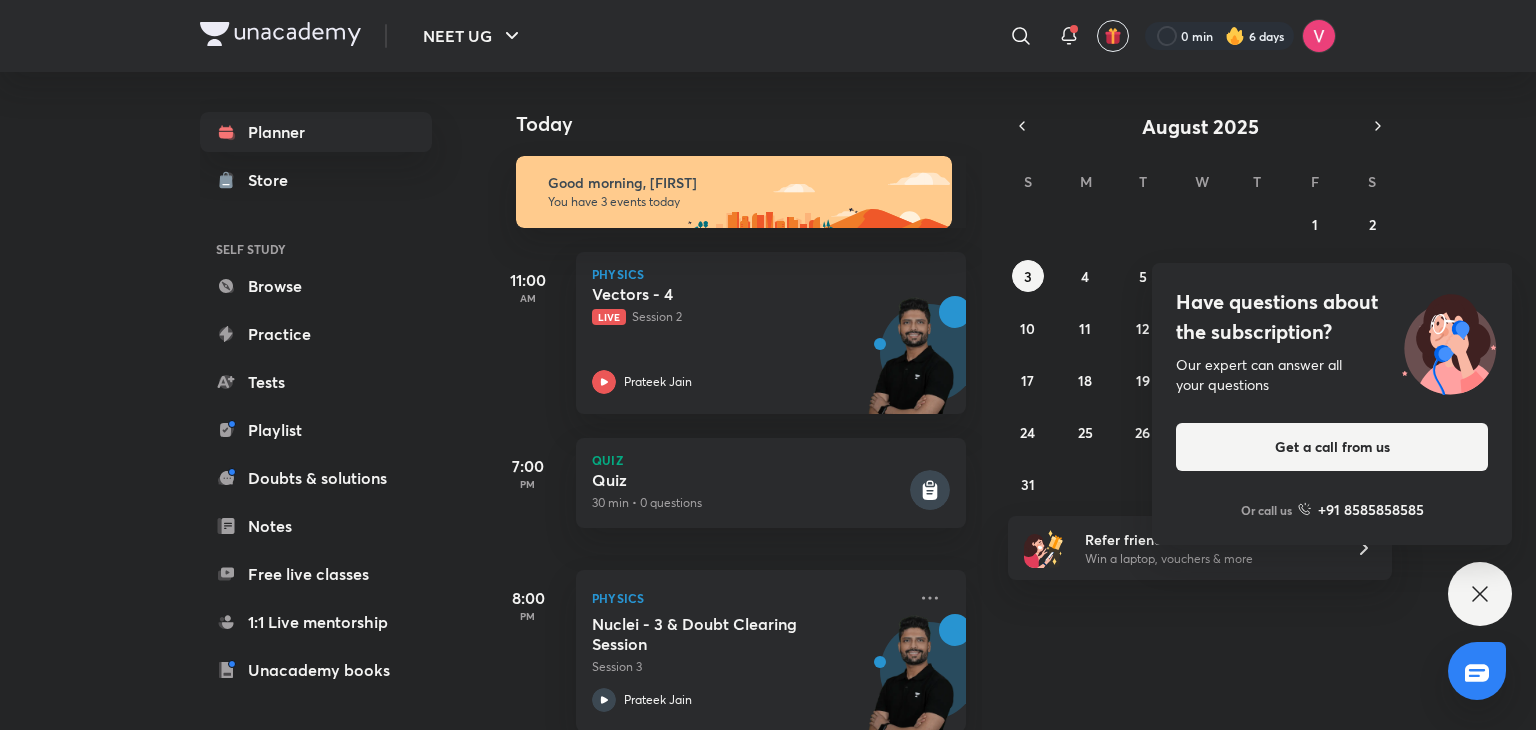 scroll, scrollTop: 0, scrollLeft: 0, axis: both 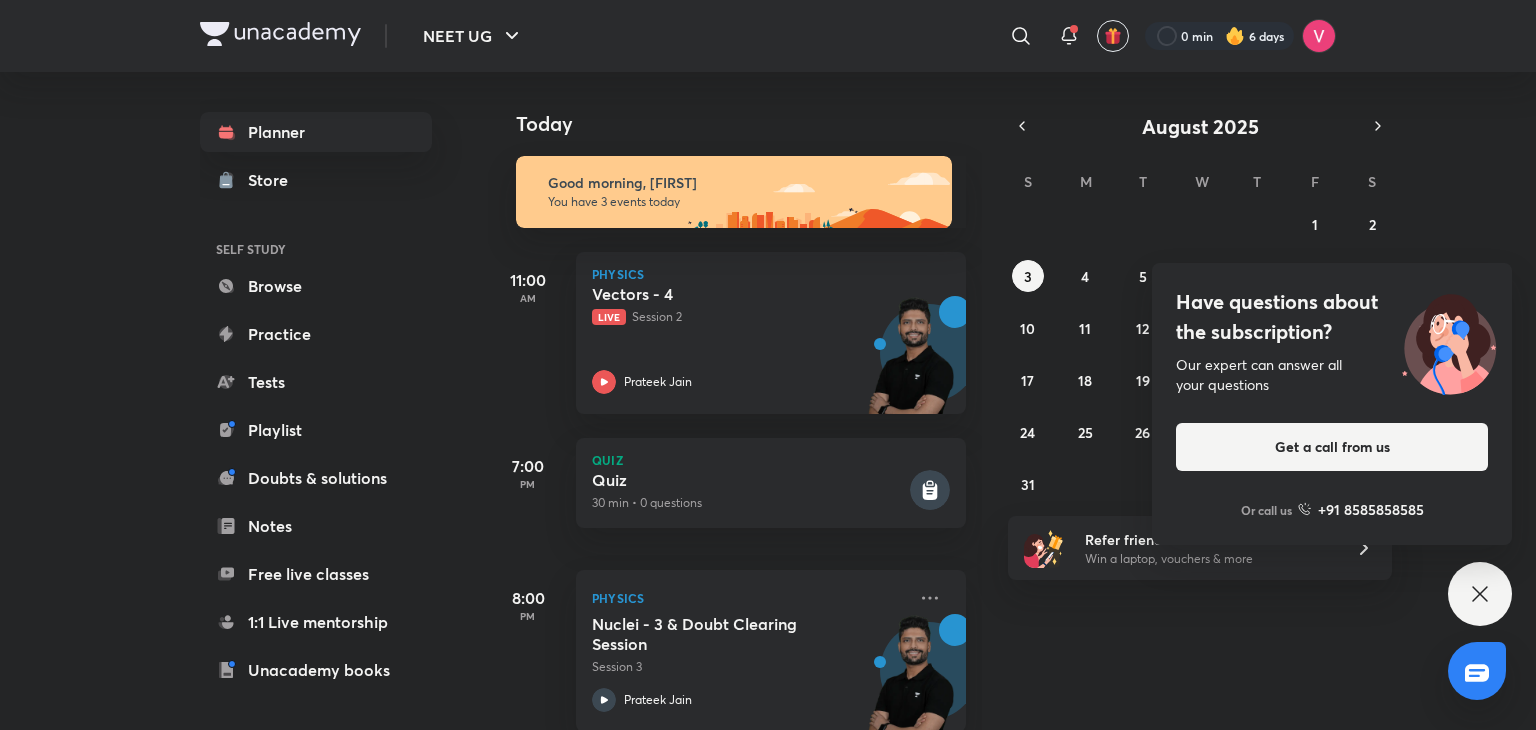 click on "Have questions about the subscription? Our expert can answer all your questions Get a call from us Or call us +91 8585858585" at bounding box center [1480, 594] 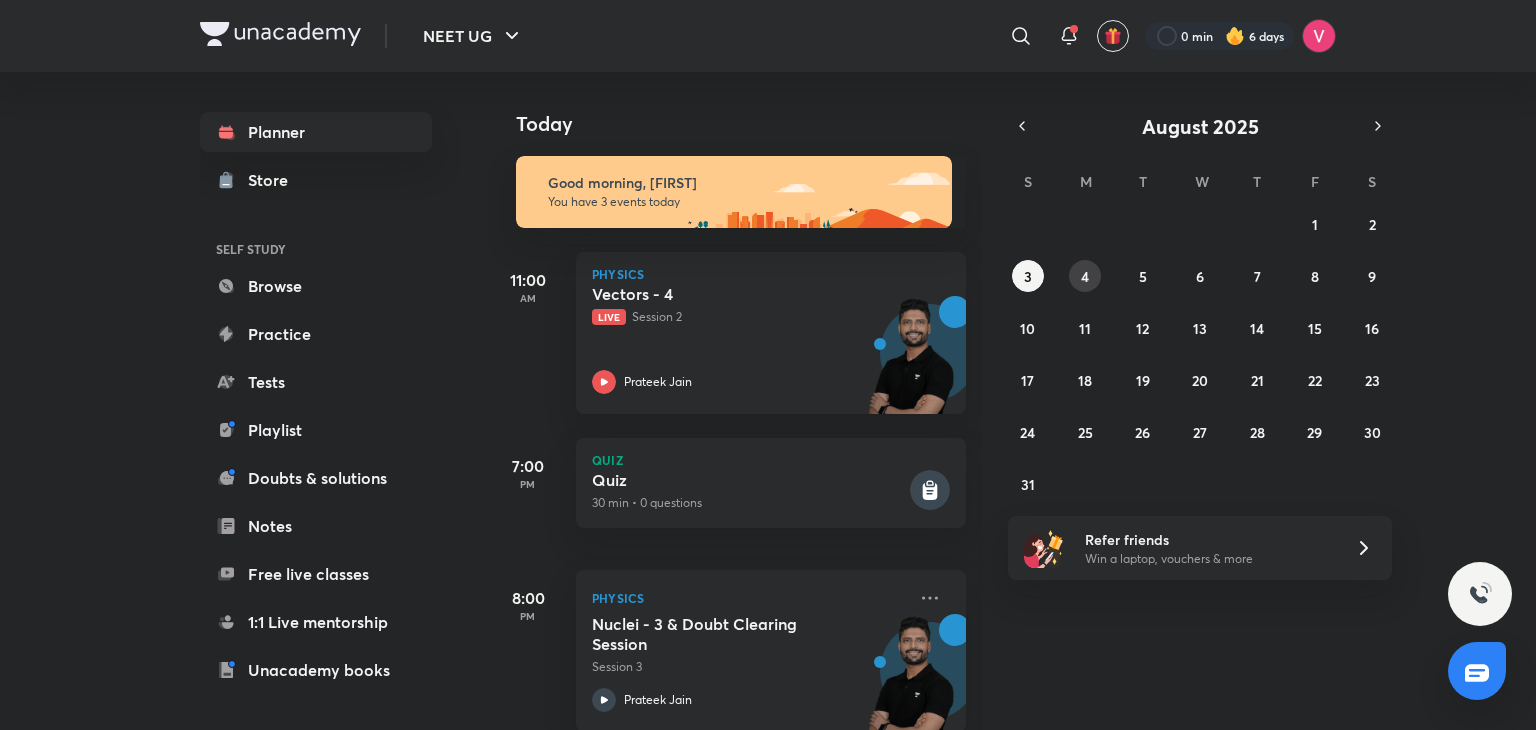 click on "4" at bounding box center (1085, 276) 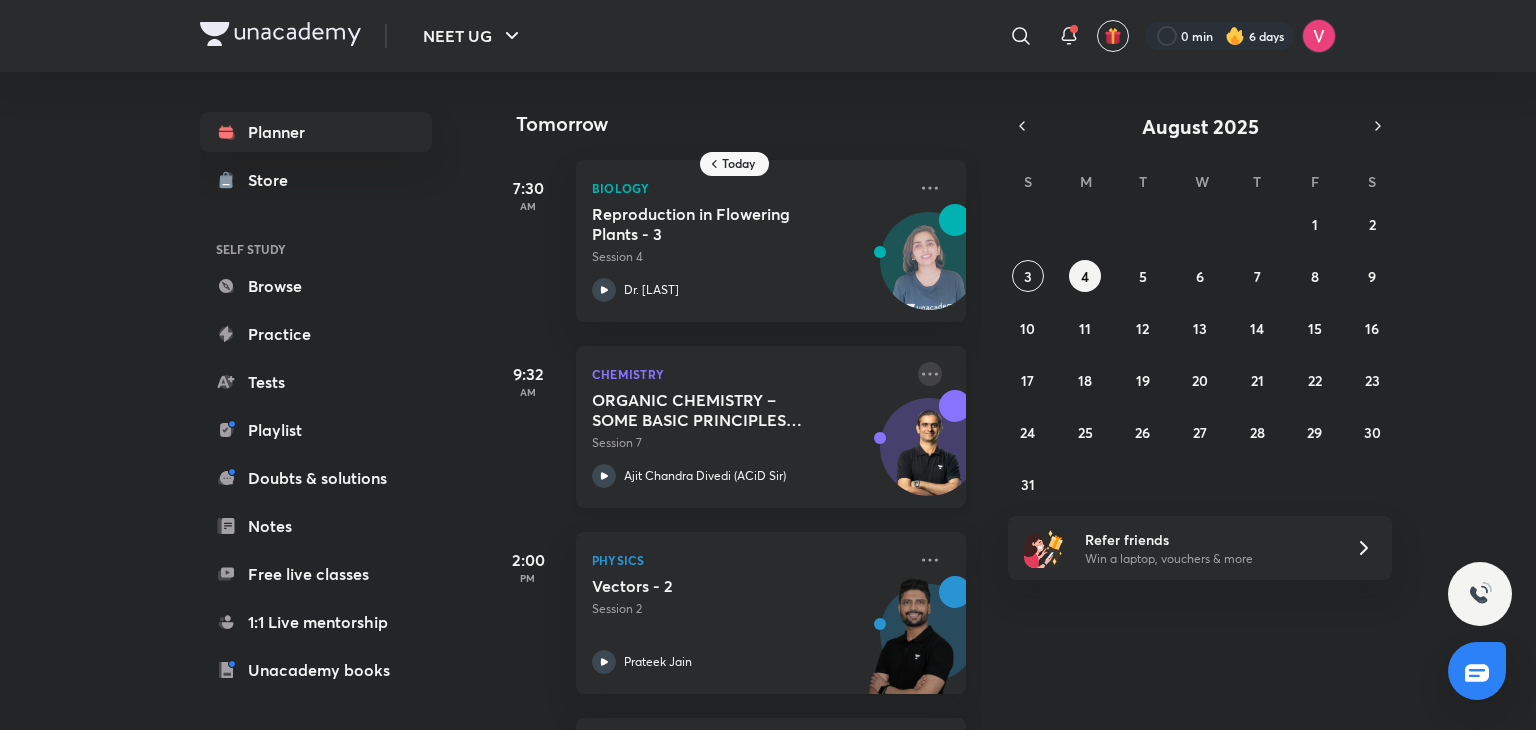 click 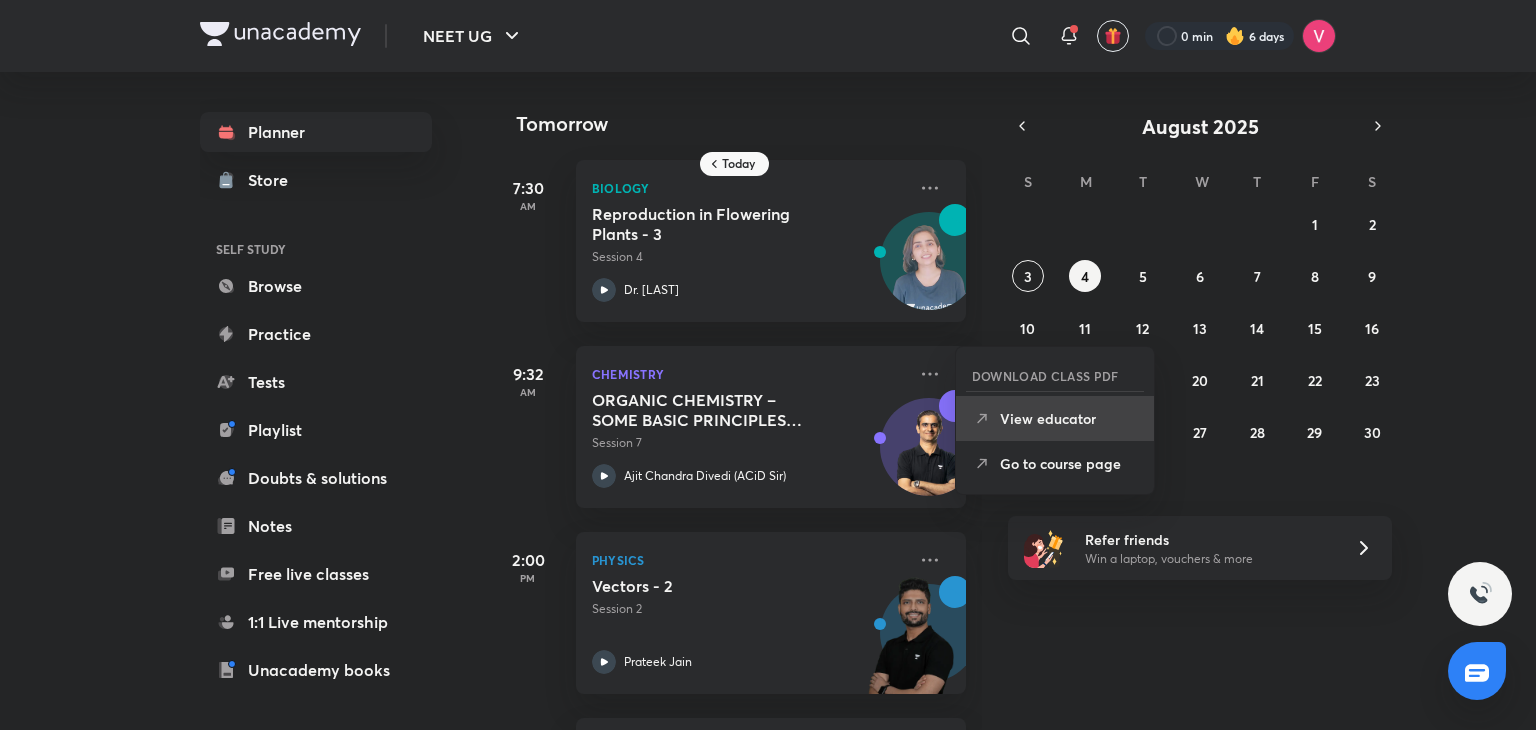 click on "View educator" at bounding box center (1069, 418) 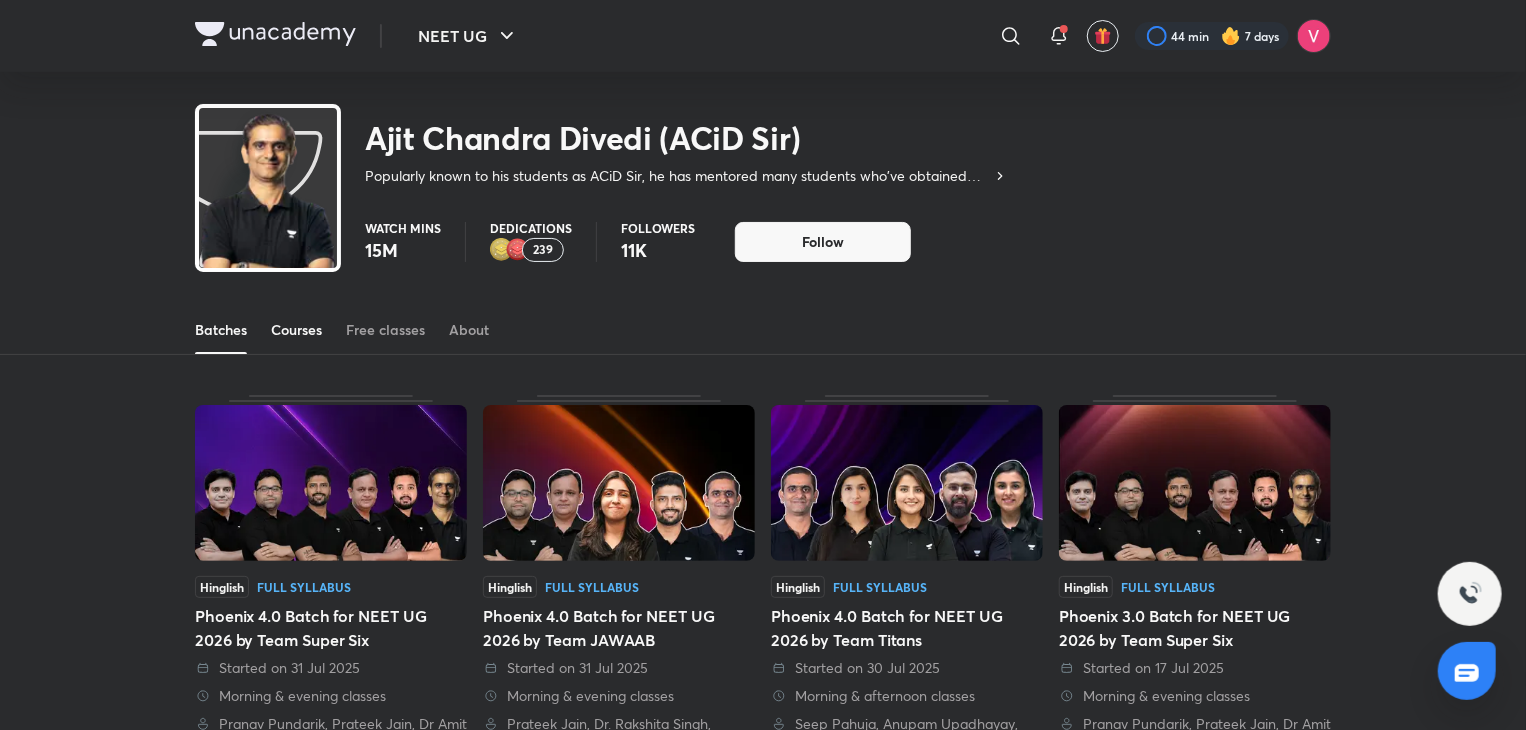 click on "Courses" at bounding box center [296, 330] 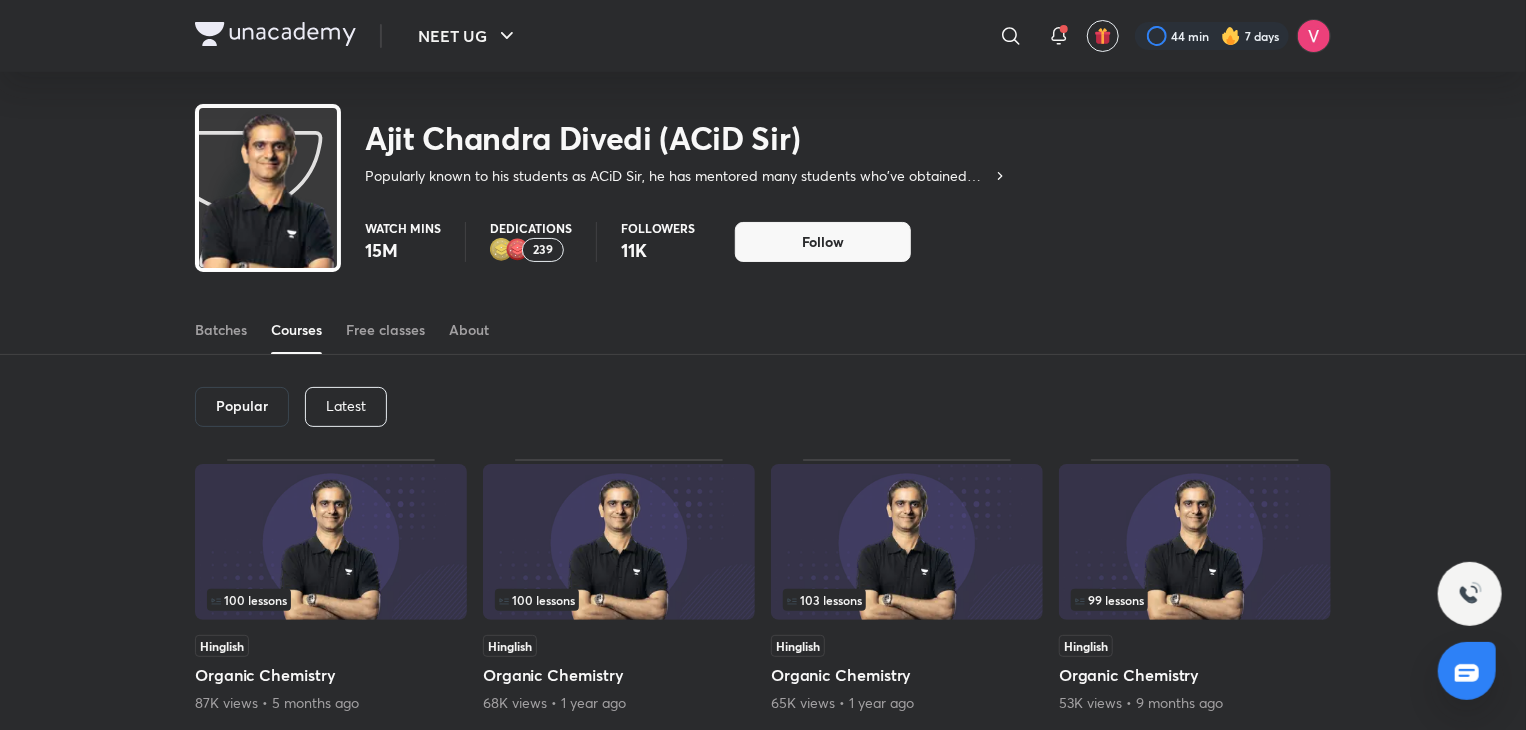 click on "Latest" at bounding box center (346, 407) 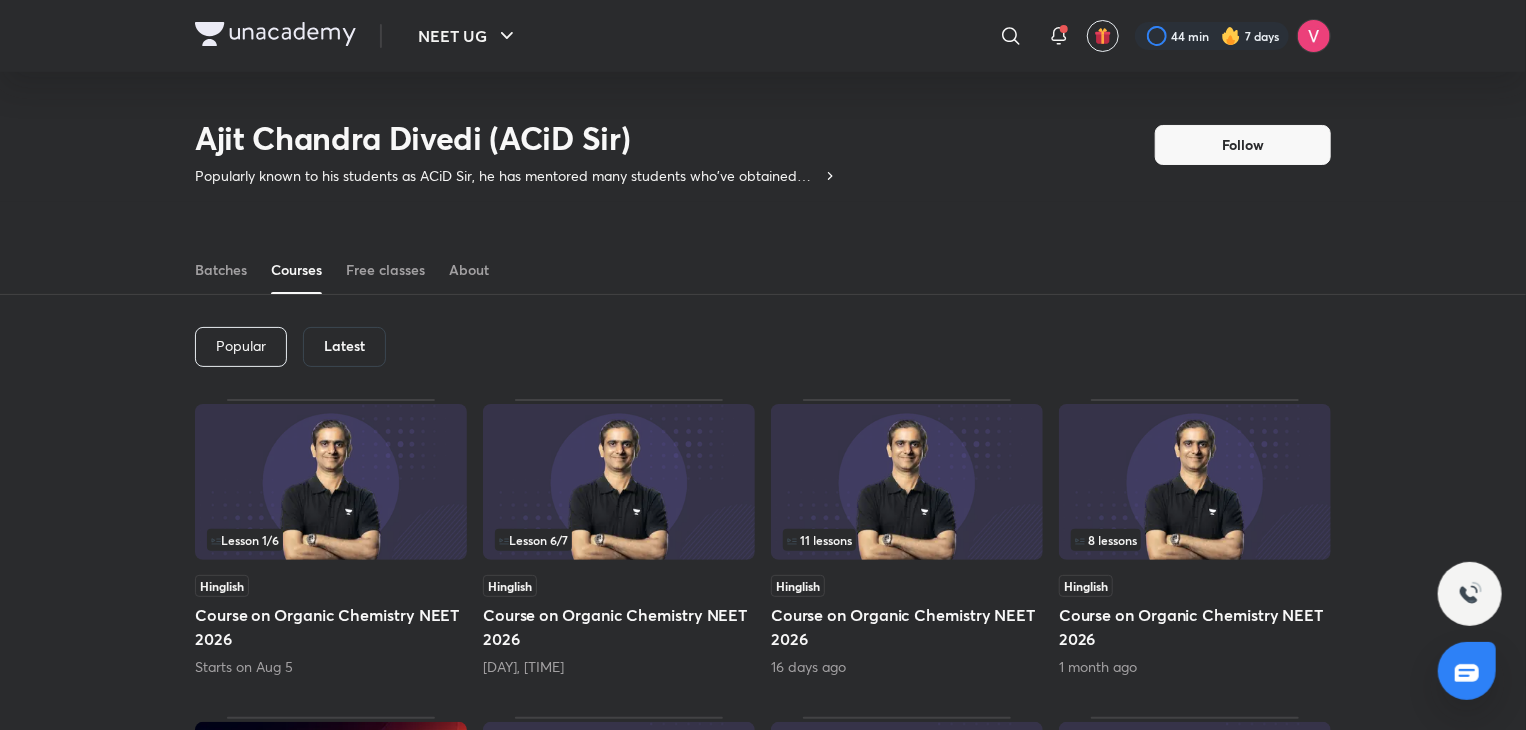 scroll, scrollTop: 121, scrollLeft: 0, axis: vertical 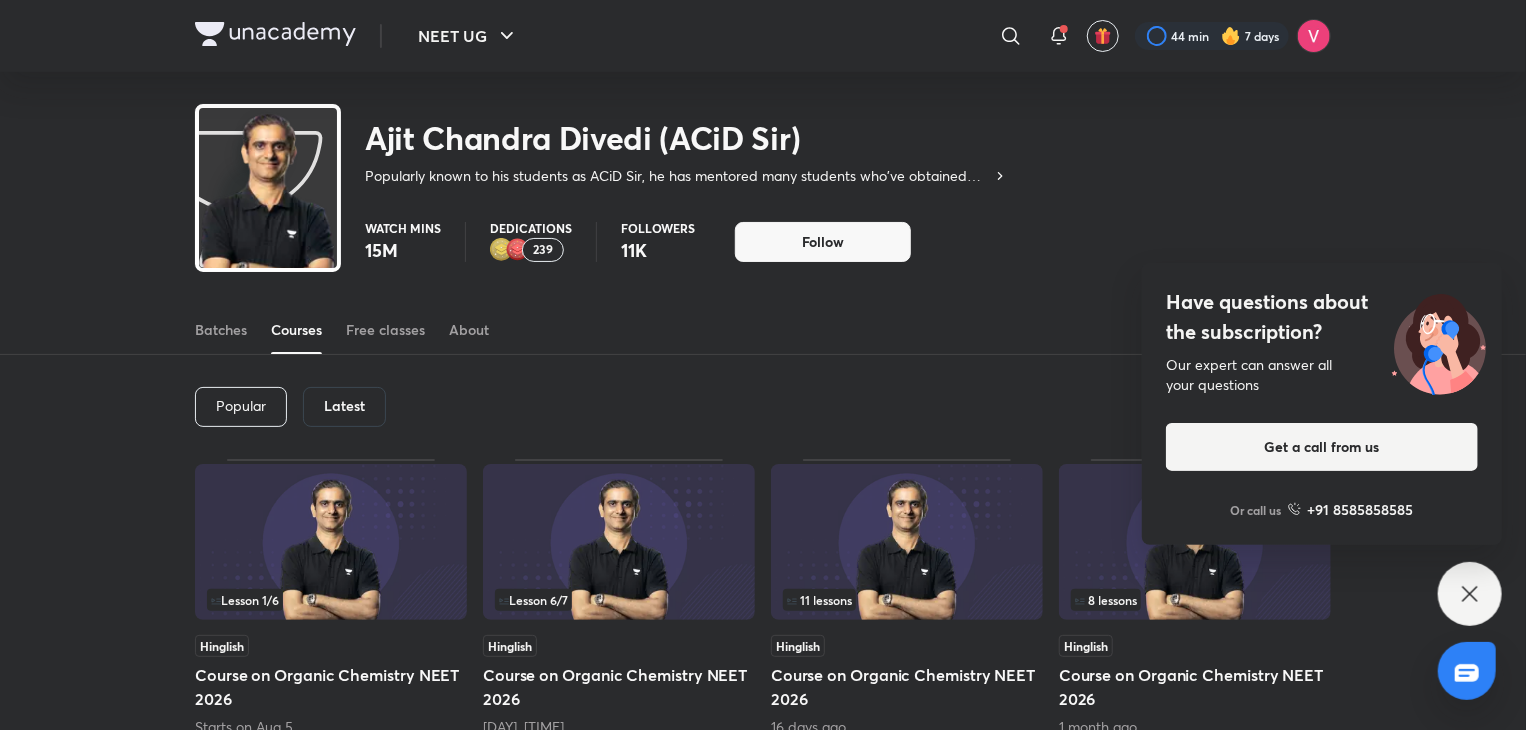 click on "Have questions about the subscription? Our expert can answer all your questions Get a call from us Or call us +91 8585858585" at bounding box center [1470, 594] 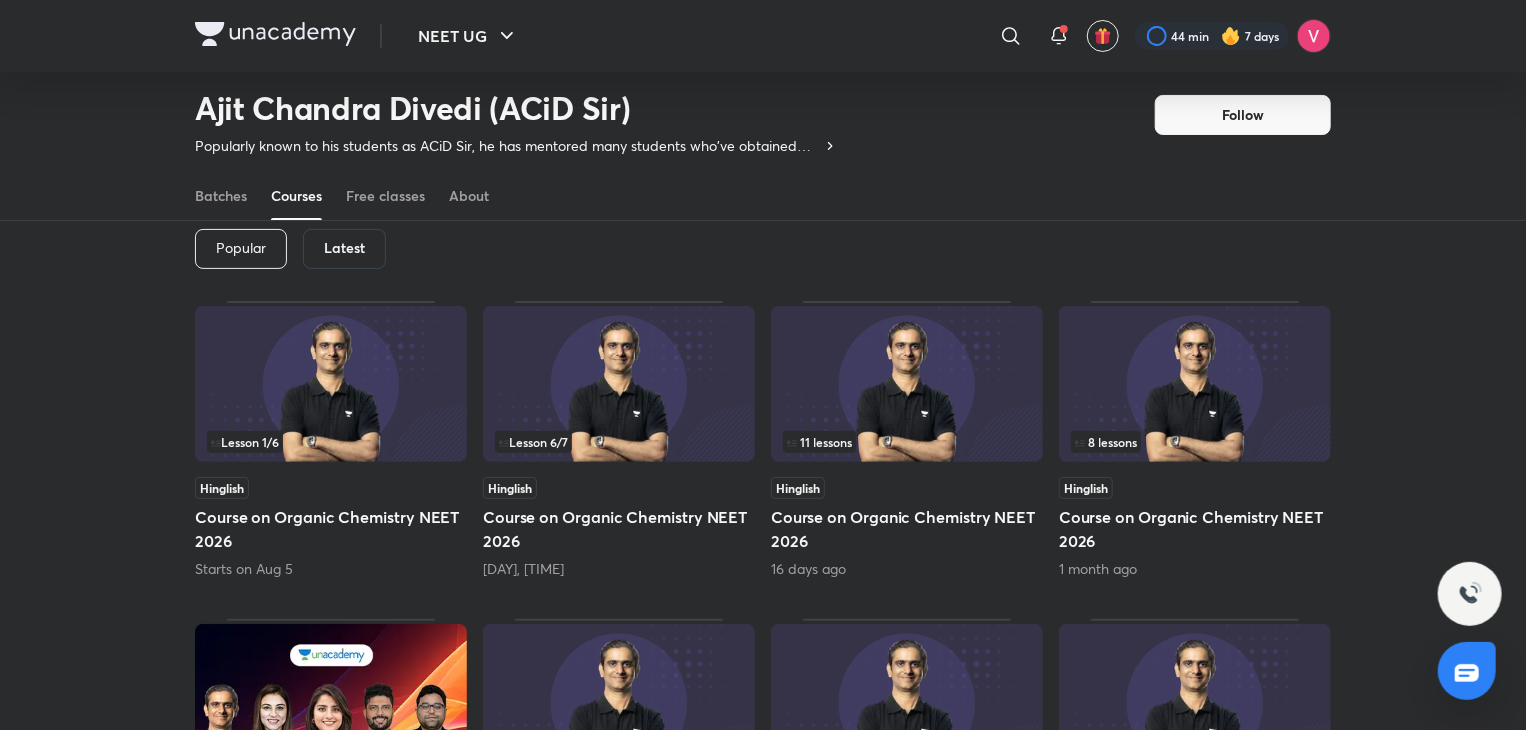 scroll, scrollTop: 199, scrollLeft: 0, axis: vertical 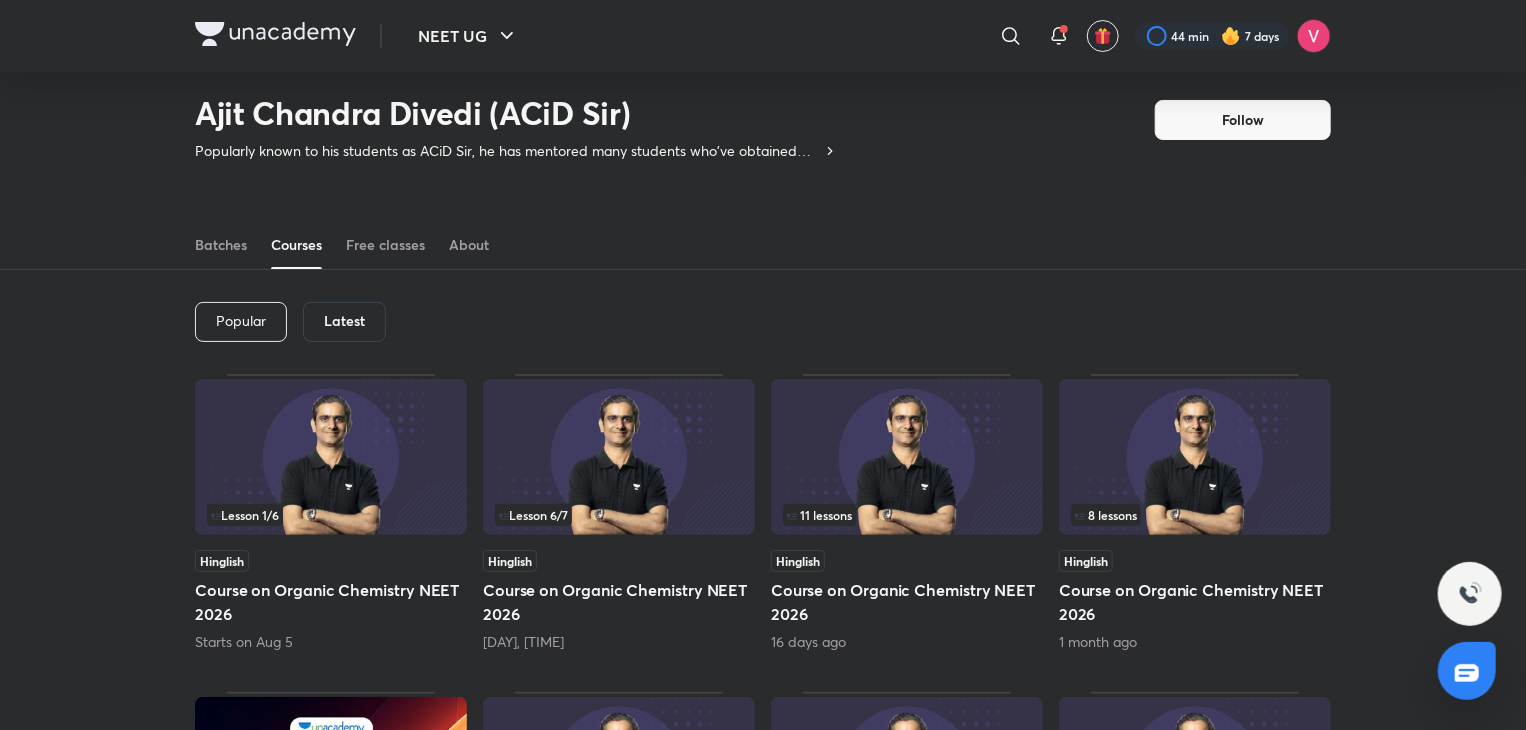 click on "Course on Organic Chemistry NEET 2026" at bounding box center [619, 602] 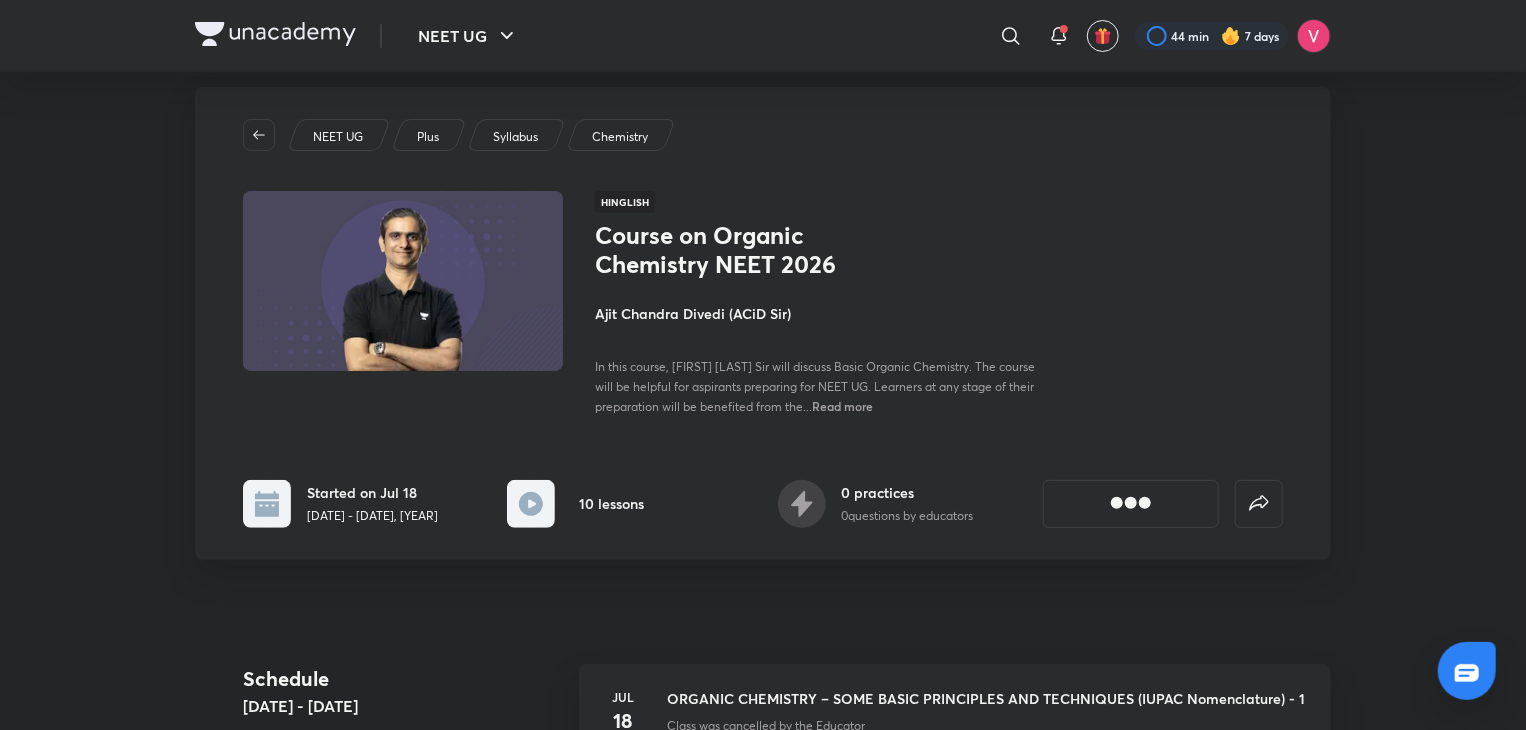 scroll, scrollTop: 0, scrollLeft: 0, axis: both 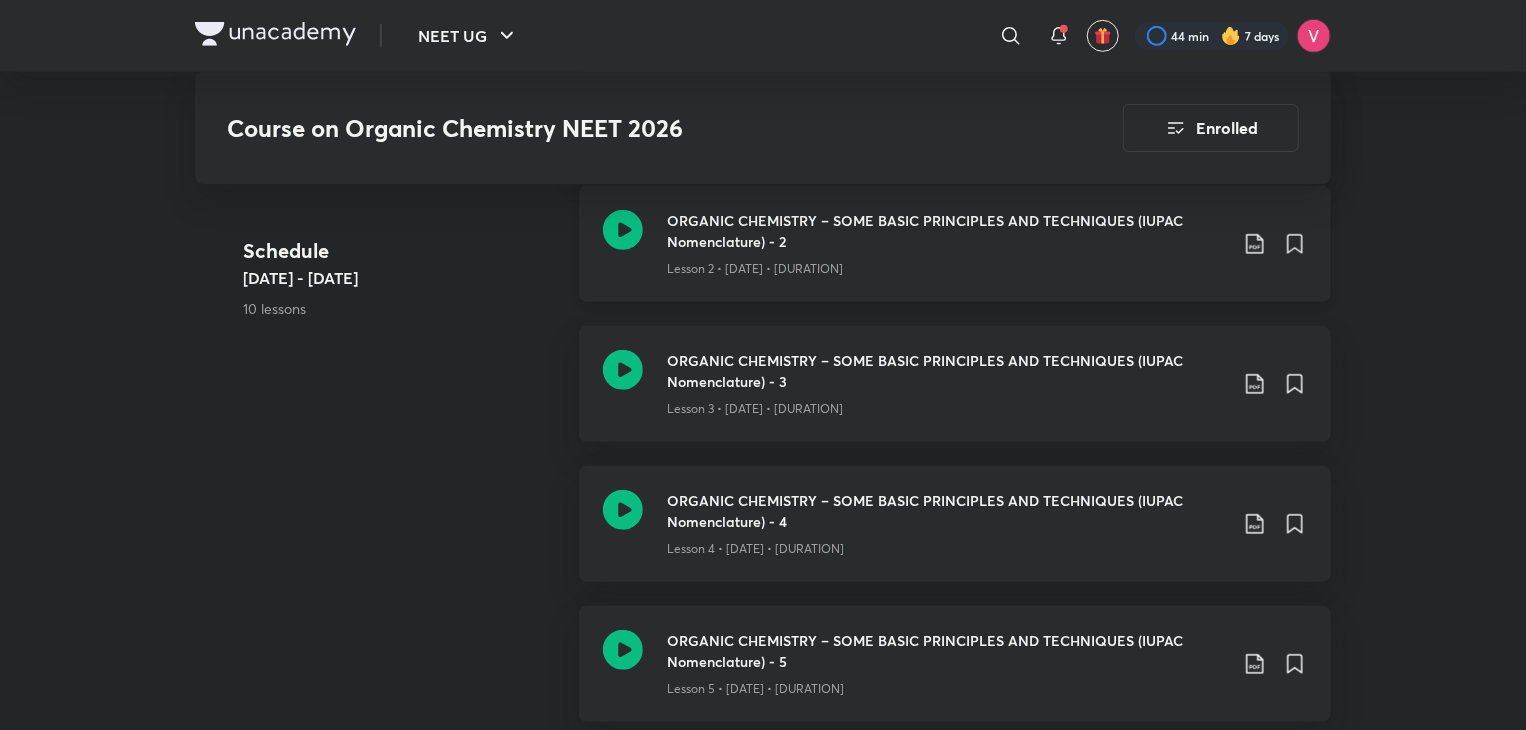 click 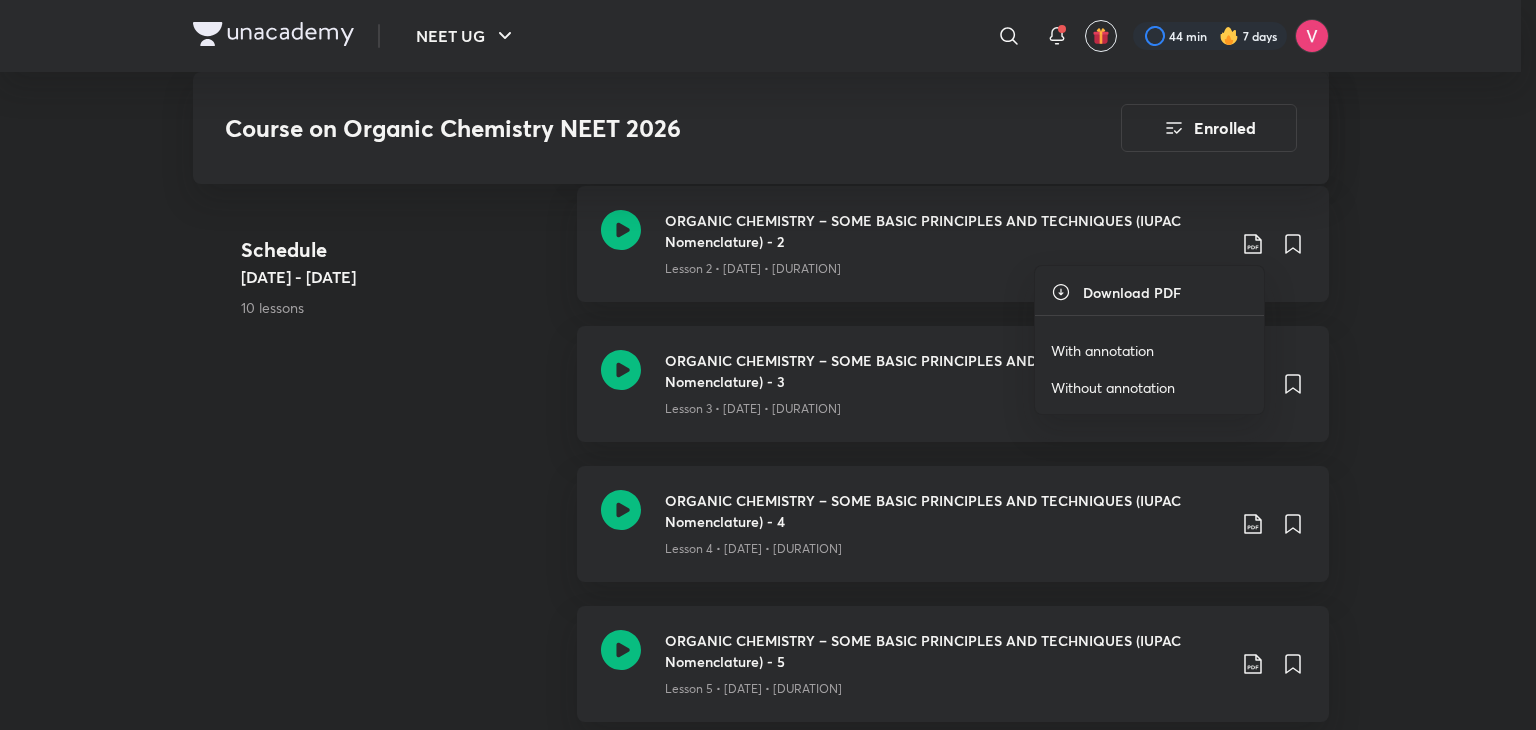 click on "With annotation" at bounding box center (1102, 350) 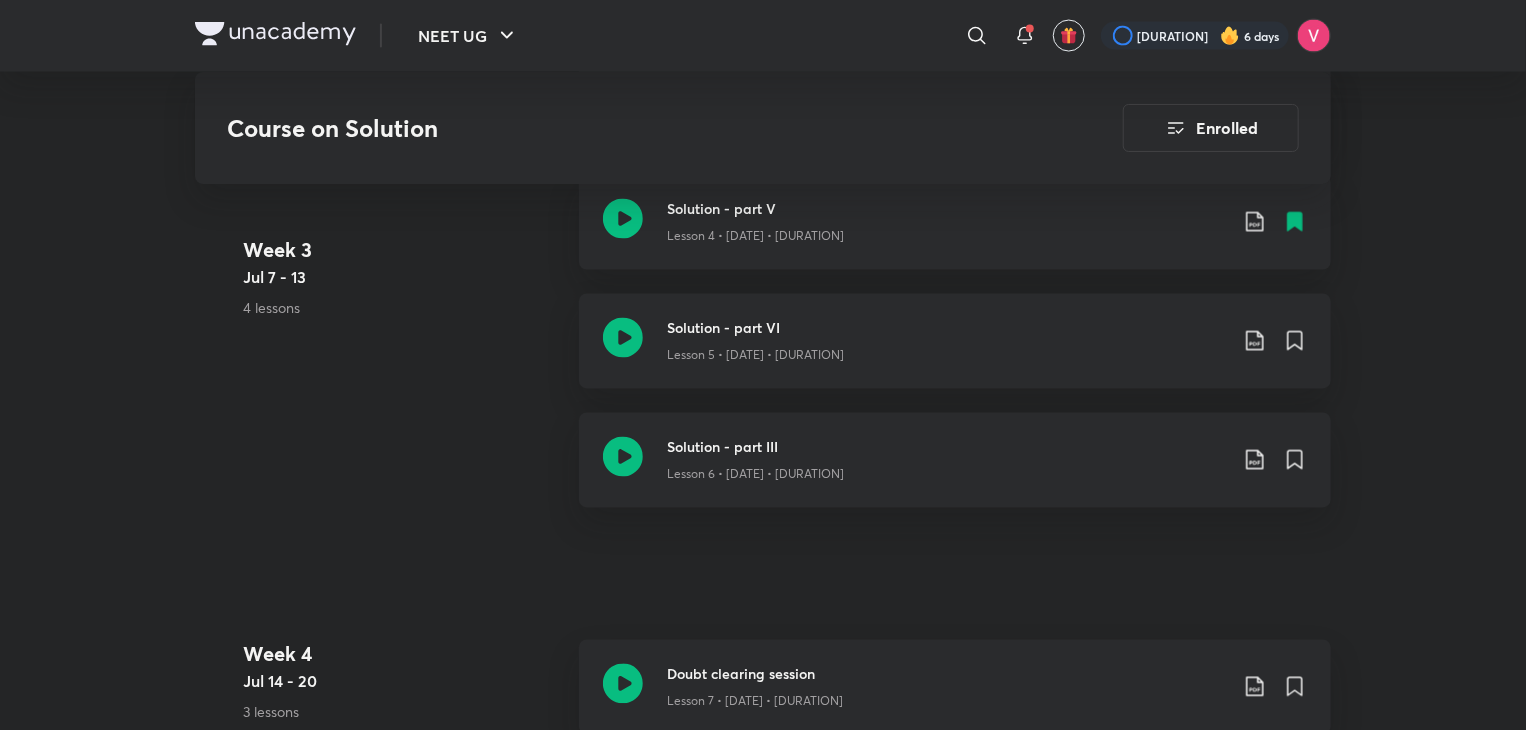 scroll, scrollTop: 0, scrollLeft: 0, axis: both 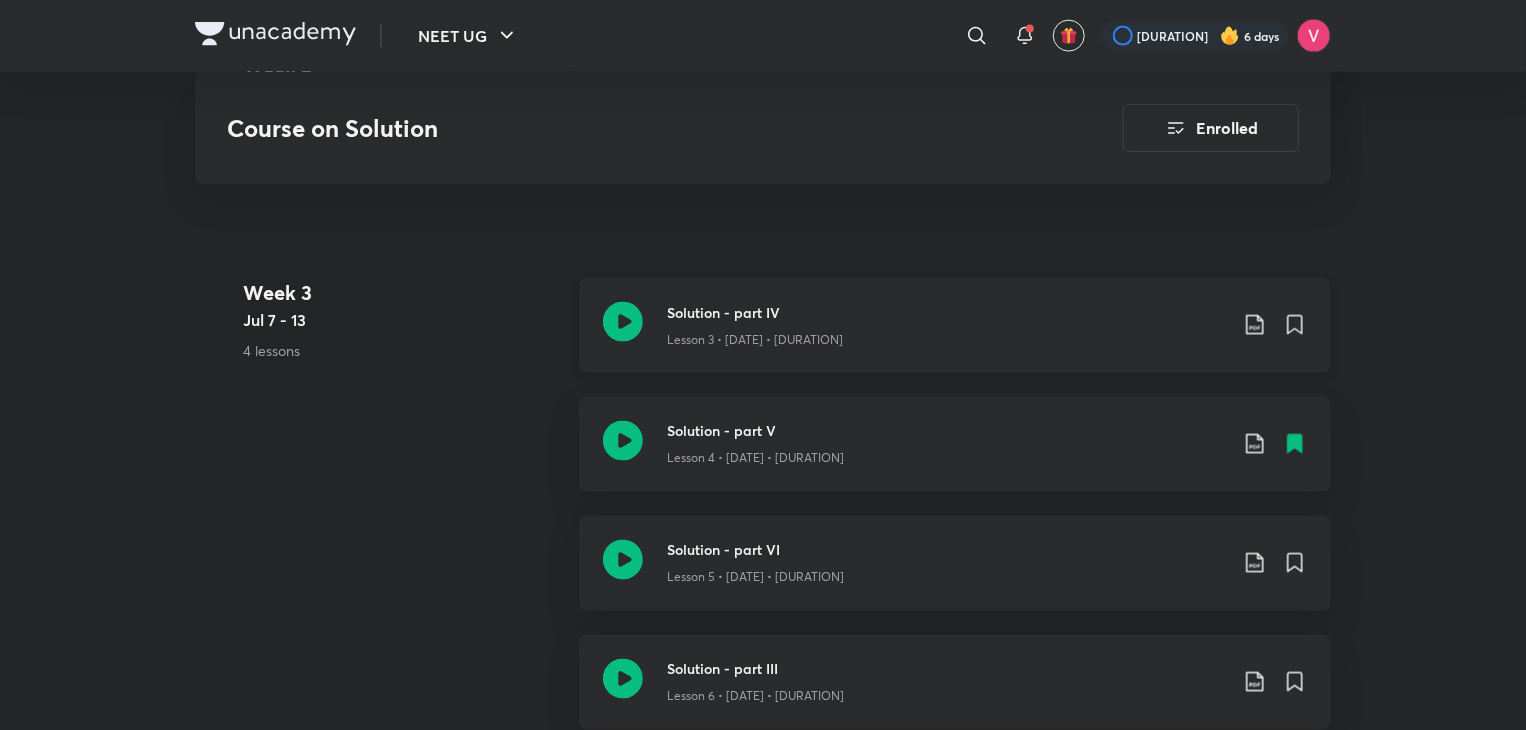 click 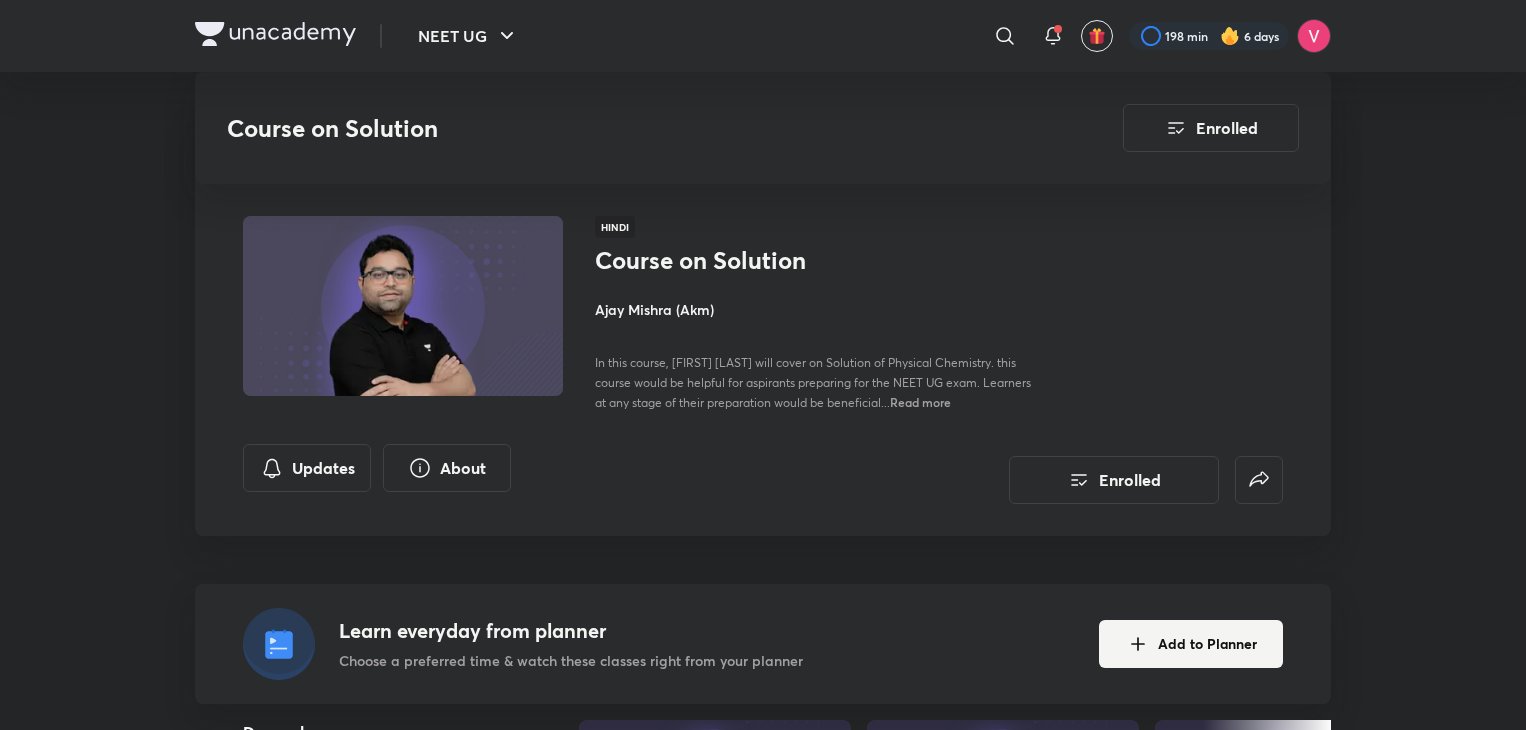 scroll, scrollTop: 1499, scrollLeft: 0, axis: vertical 